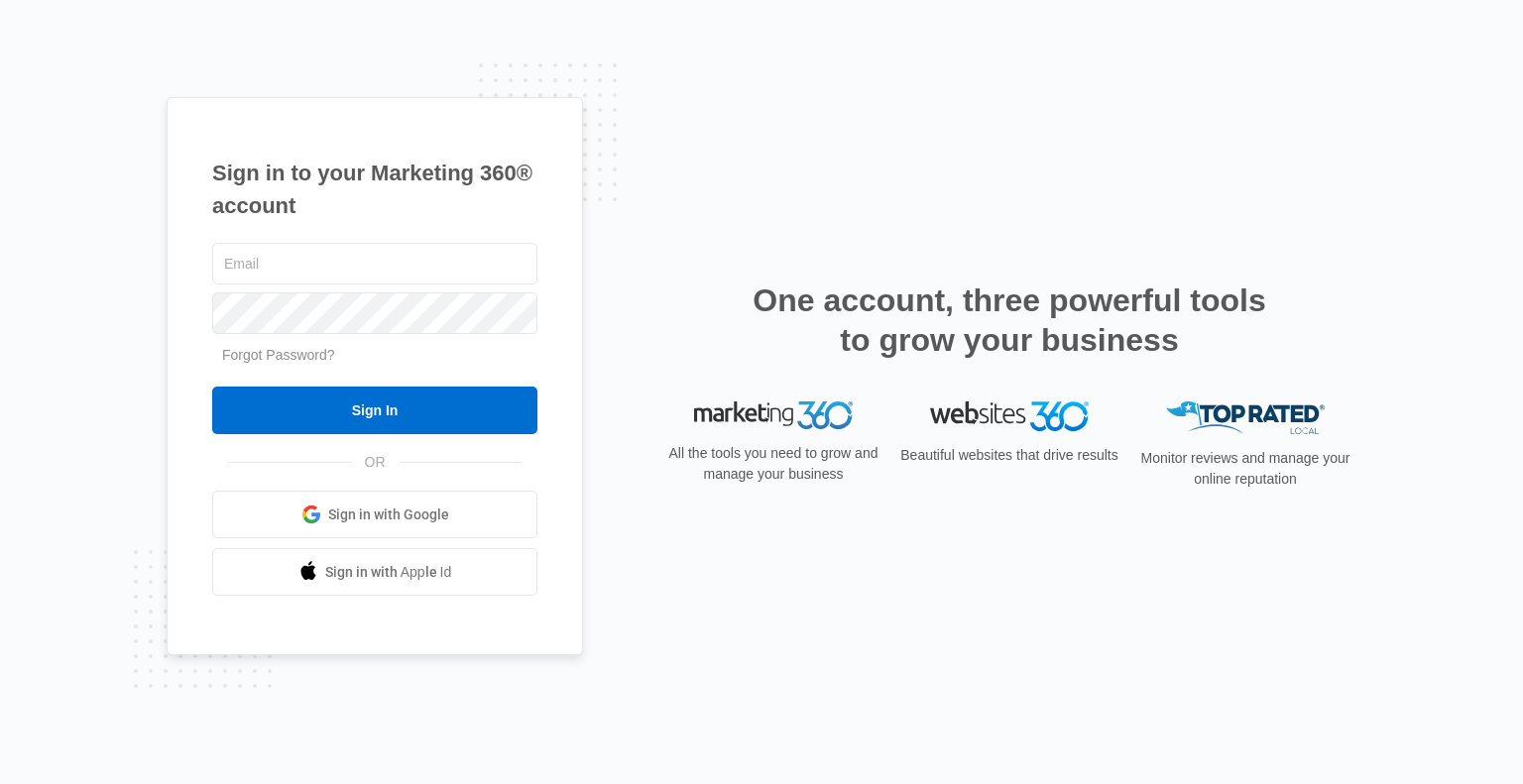 scroll, scrollTop: 0, scrollLeft: 0, axis: both 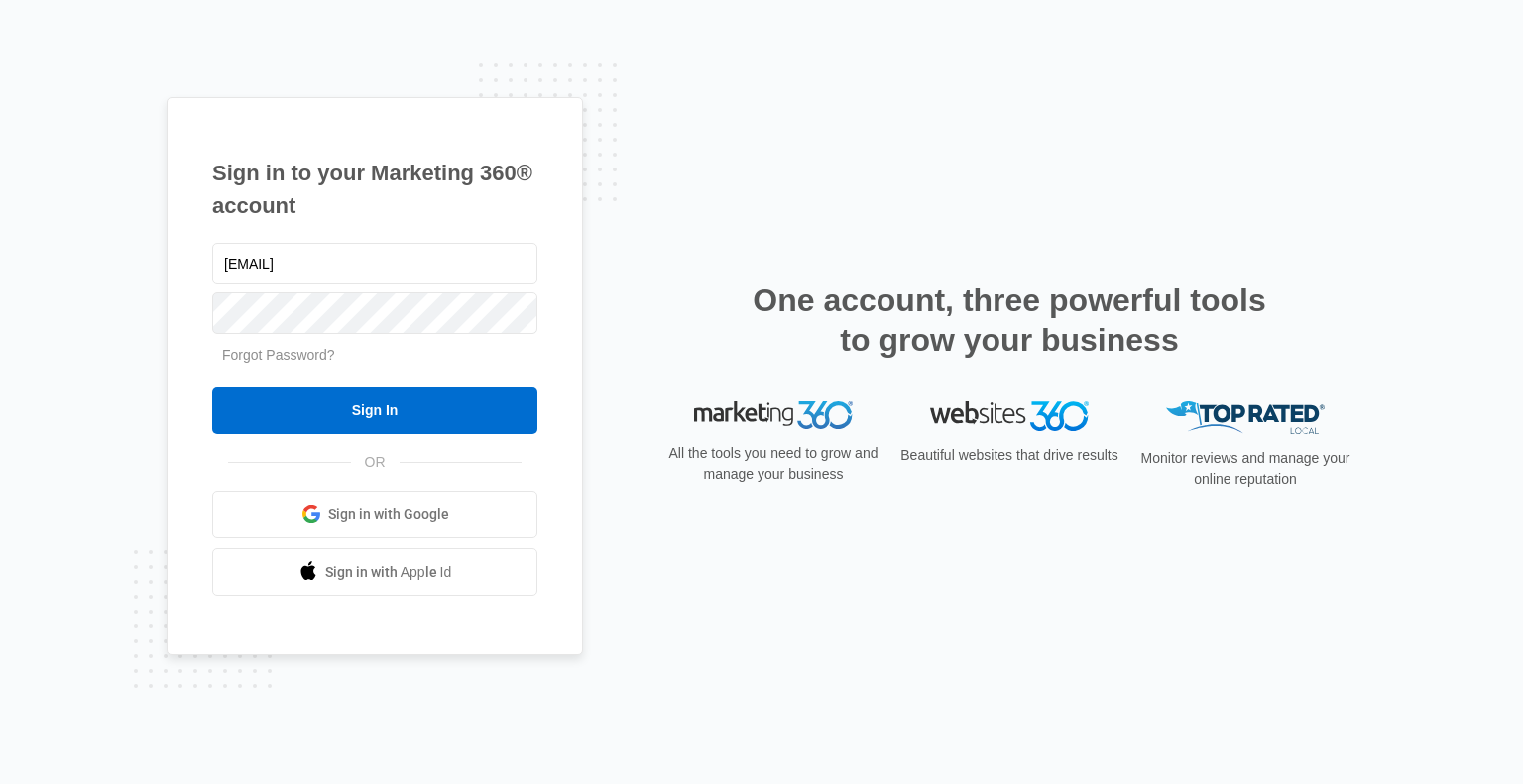 type on "[EMAIL]" 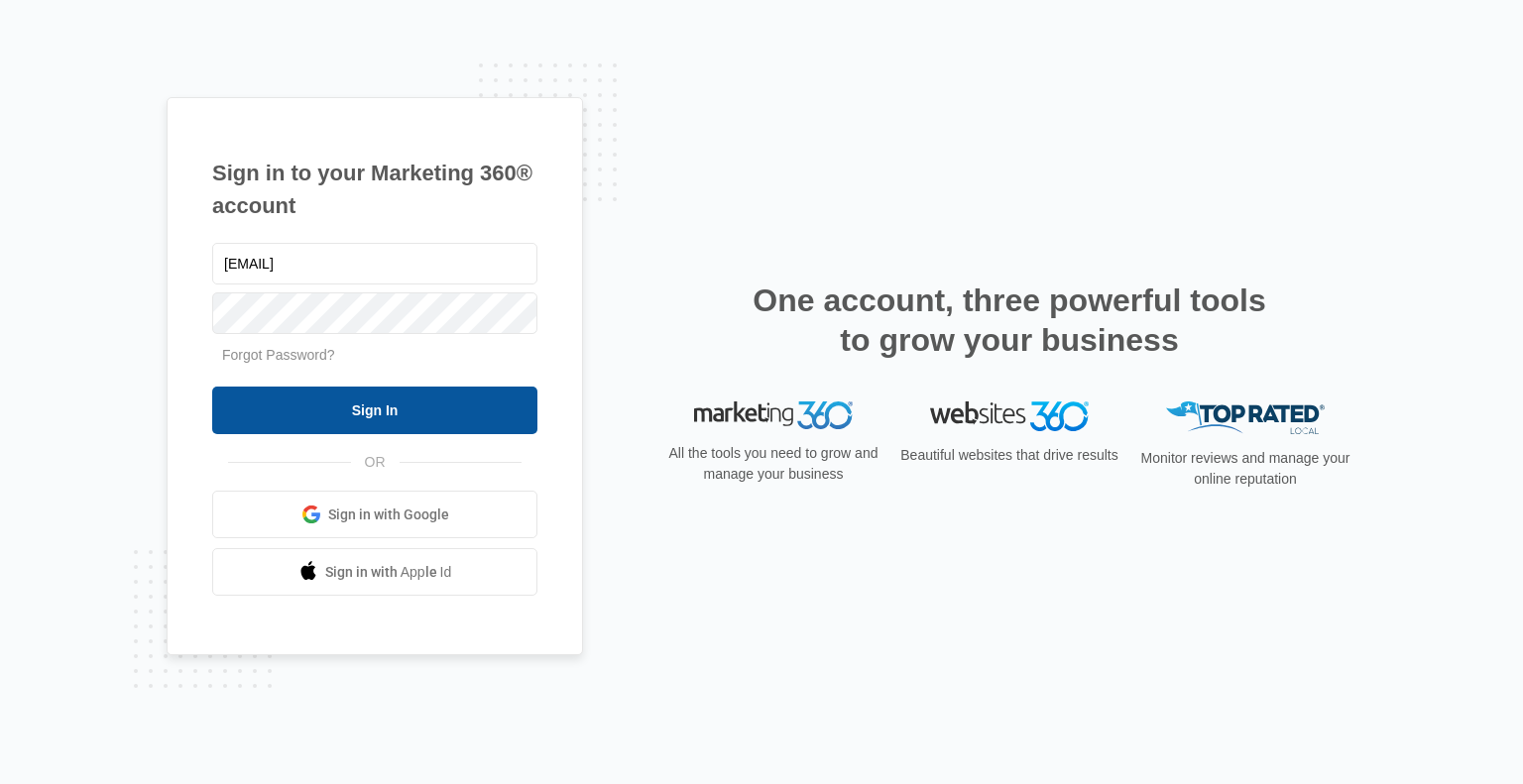click on "Sign In" at bounding box center (375, 410) 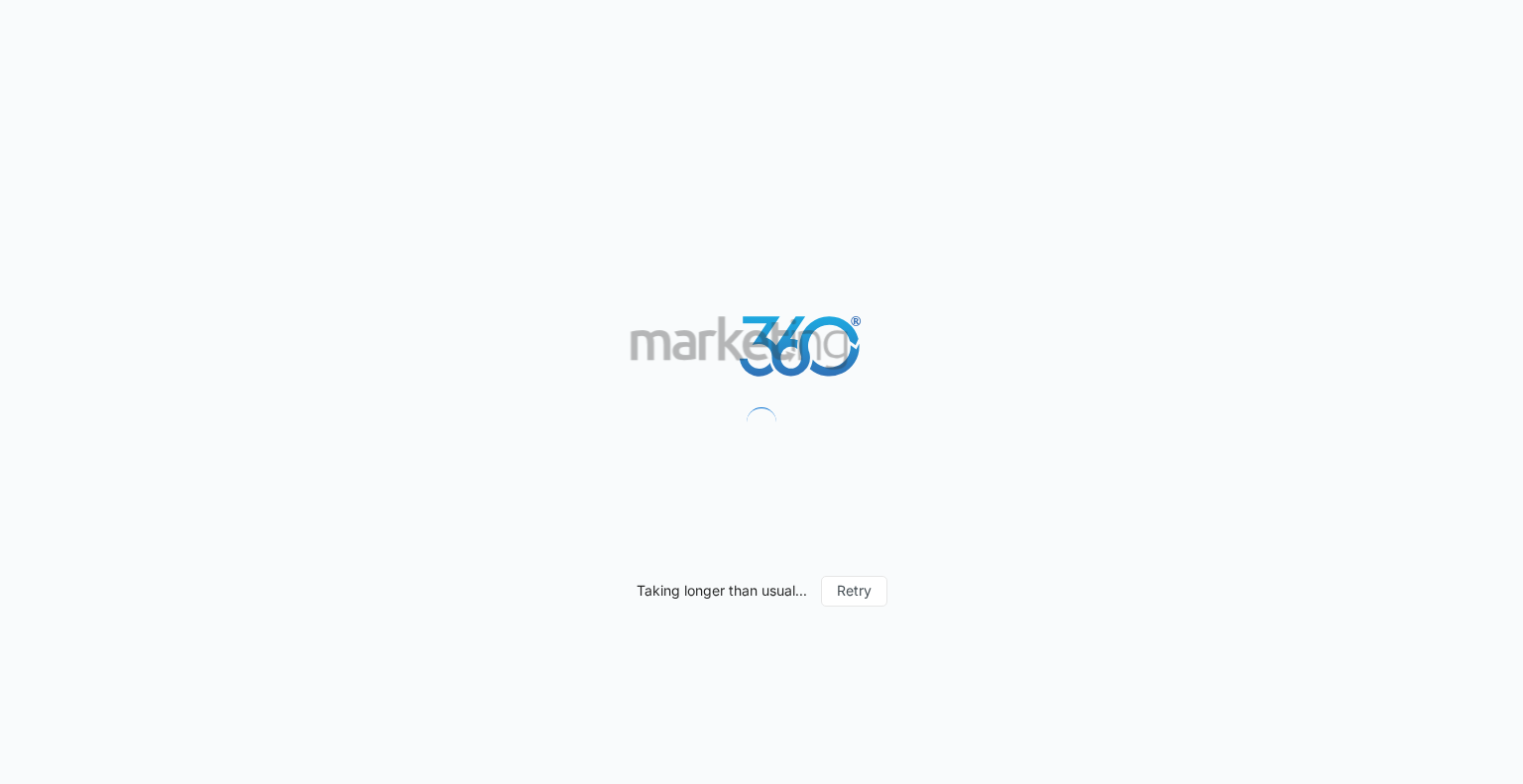 scroll, scrollTop: 0, scrollLeft: 0, axis: both 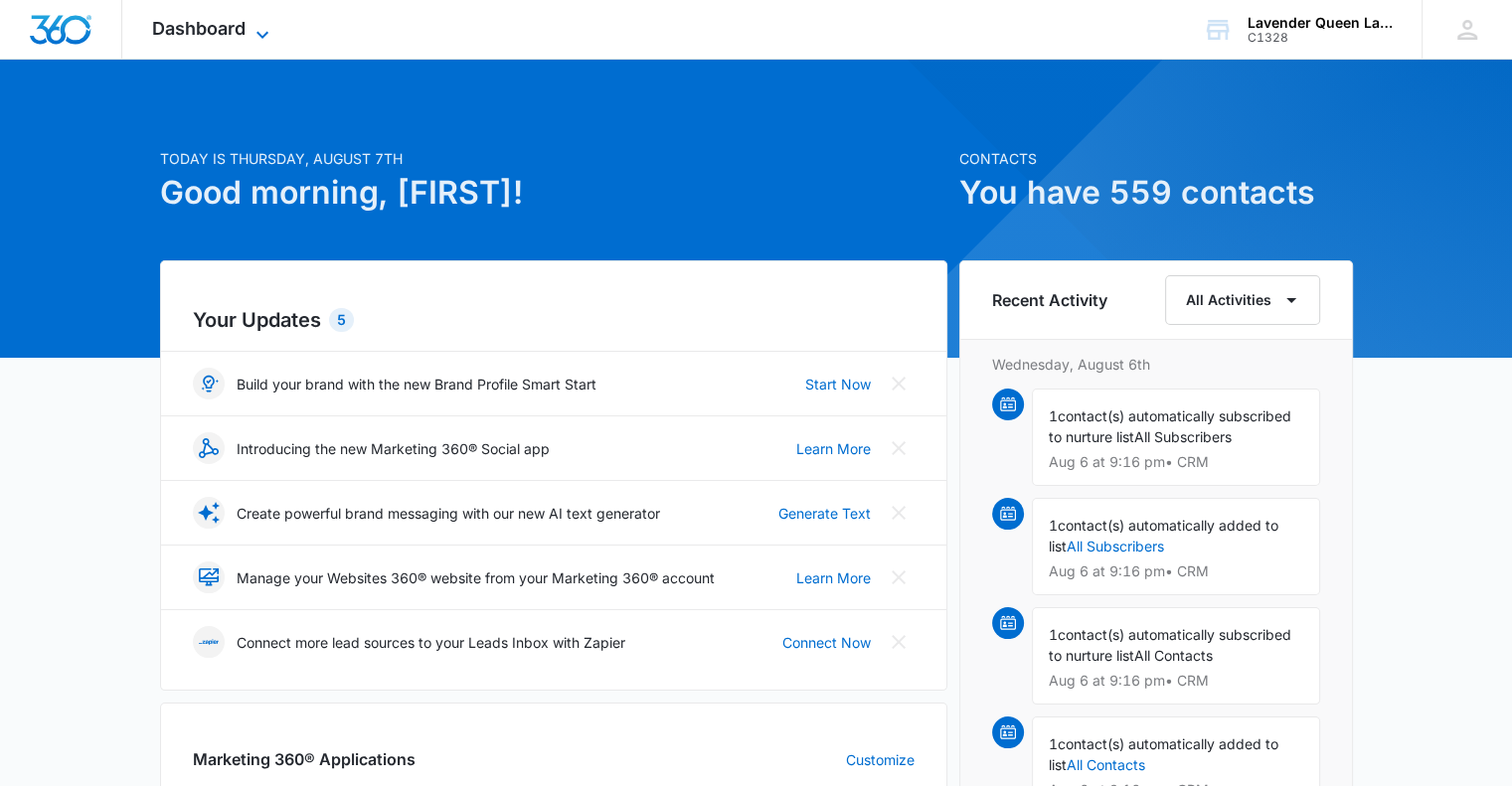 click 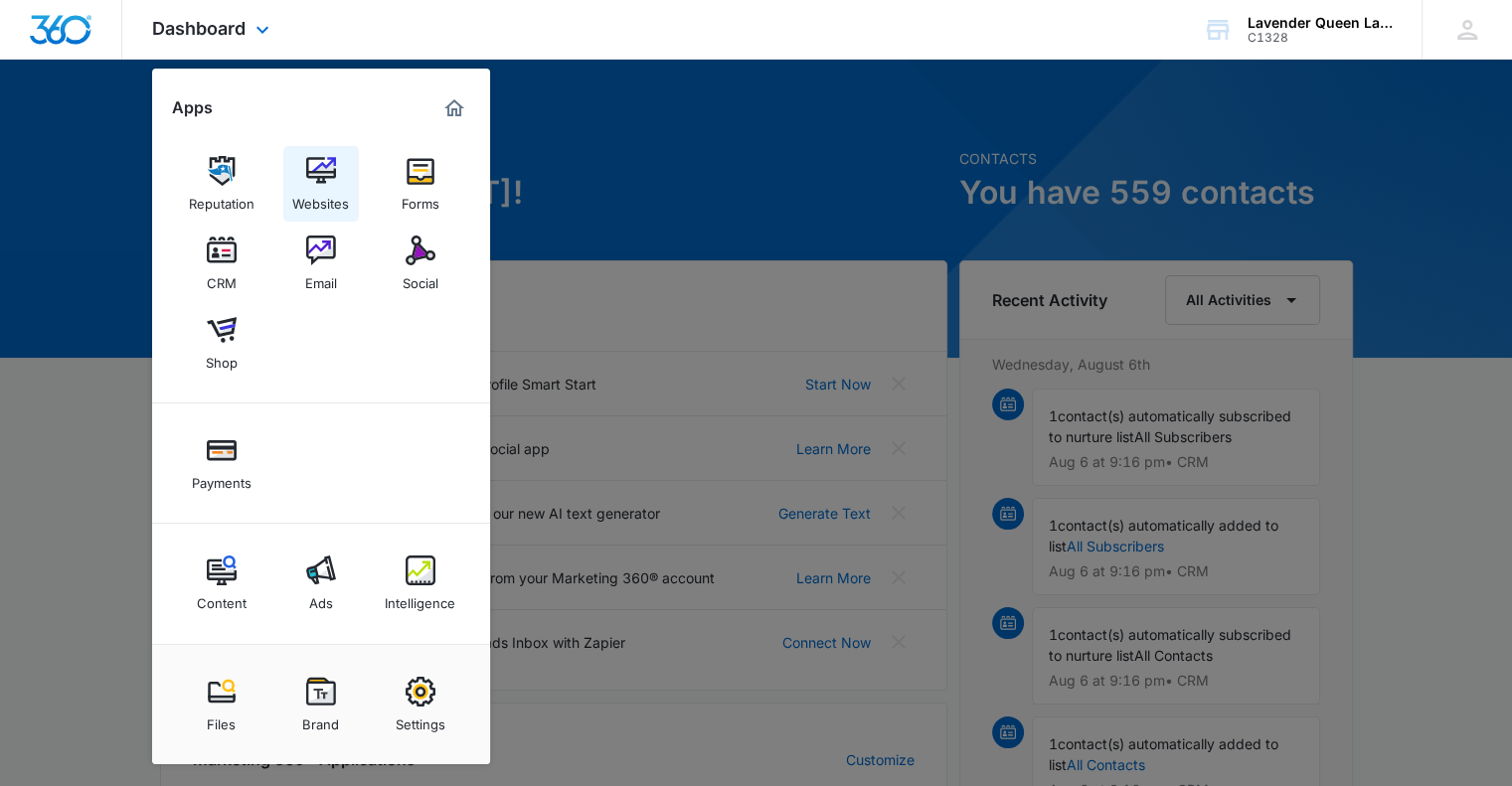 click at bounding box center [321, 171] 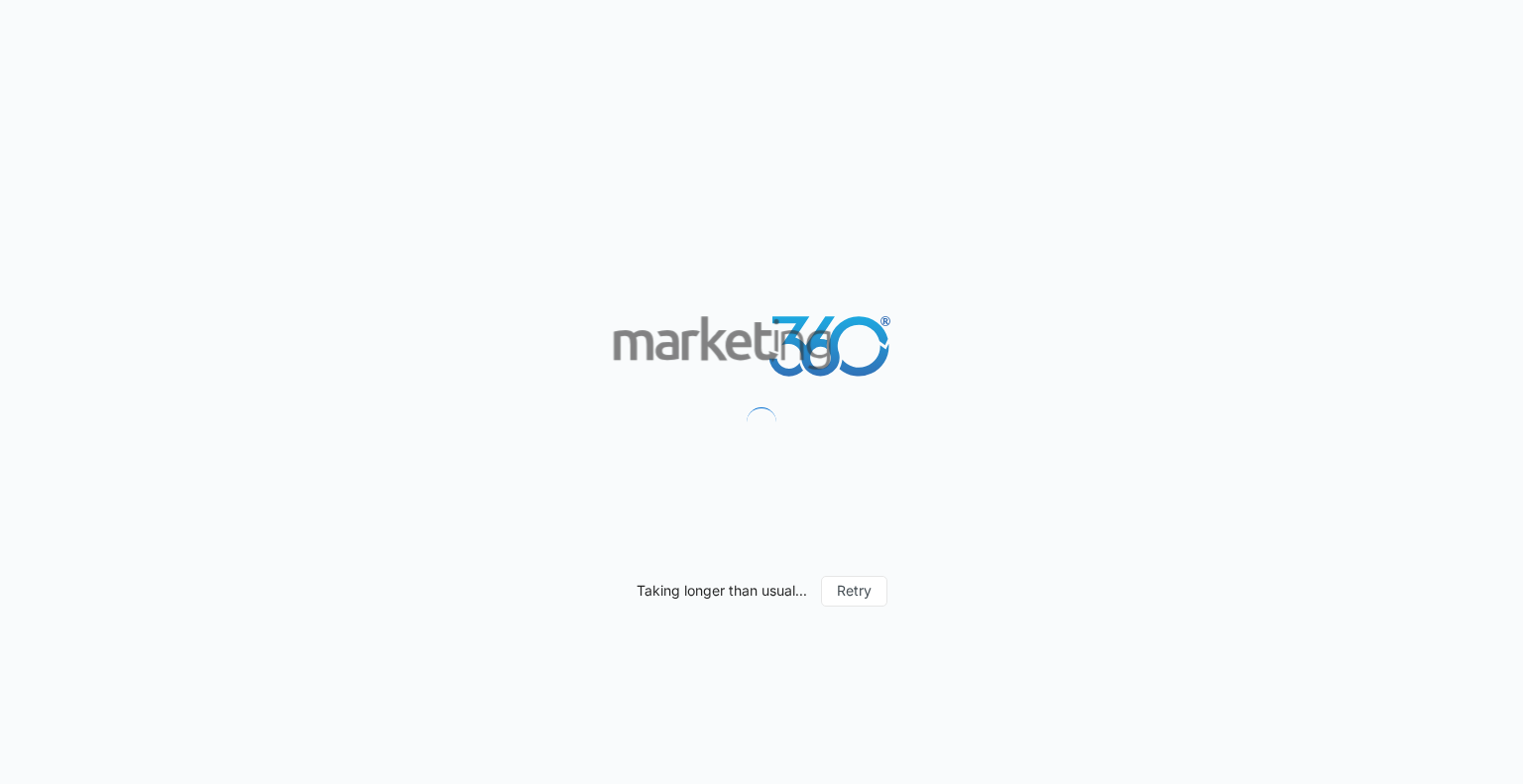 scroll, scrollTop: 0, scrollLeft: 0, axis: both 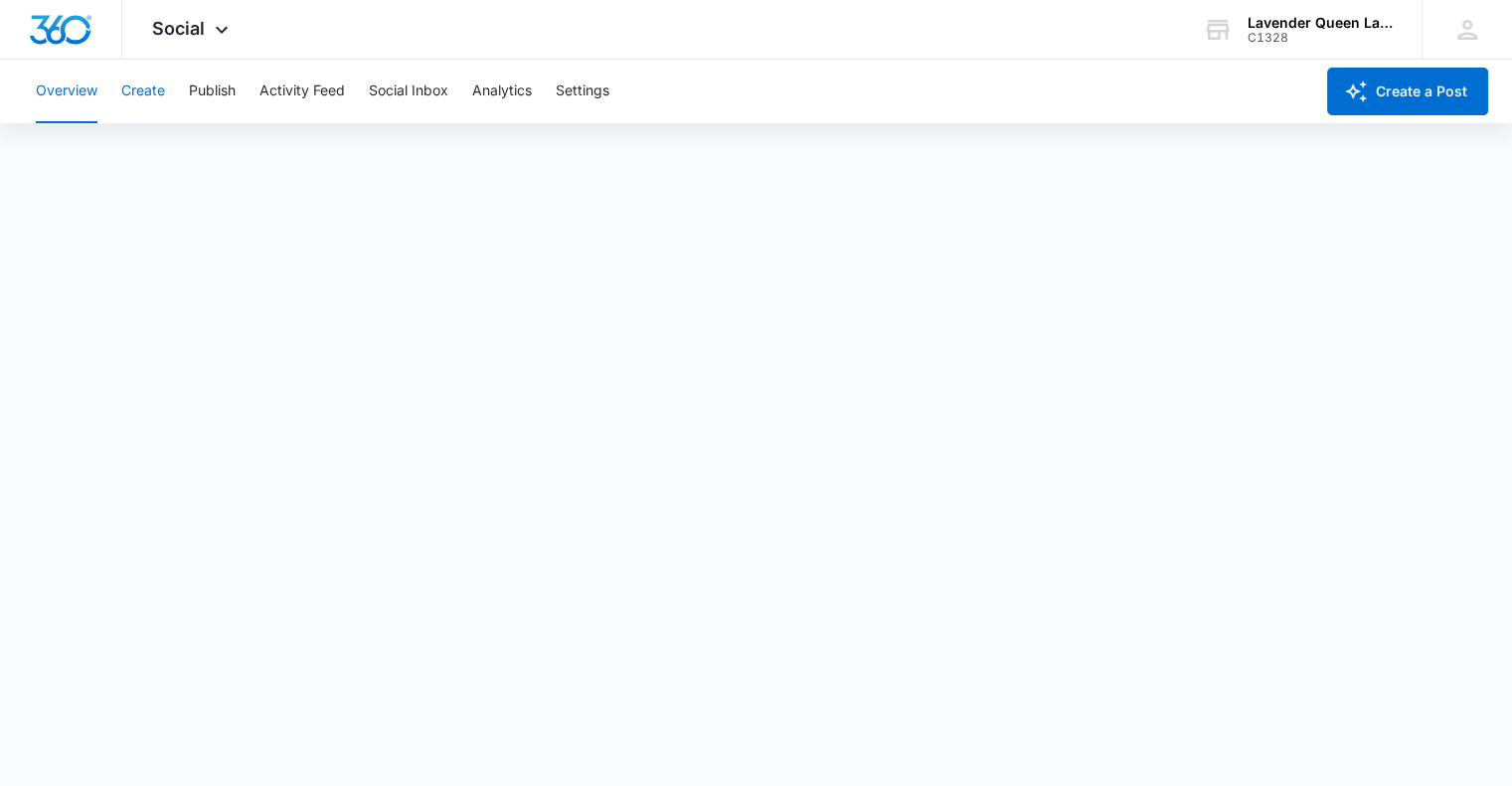 click on "Create" at bounding box center [143, 91] 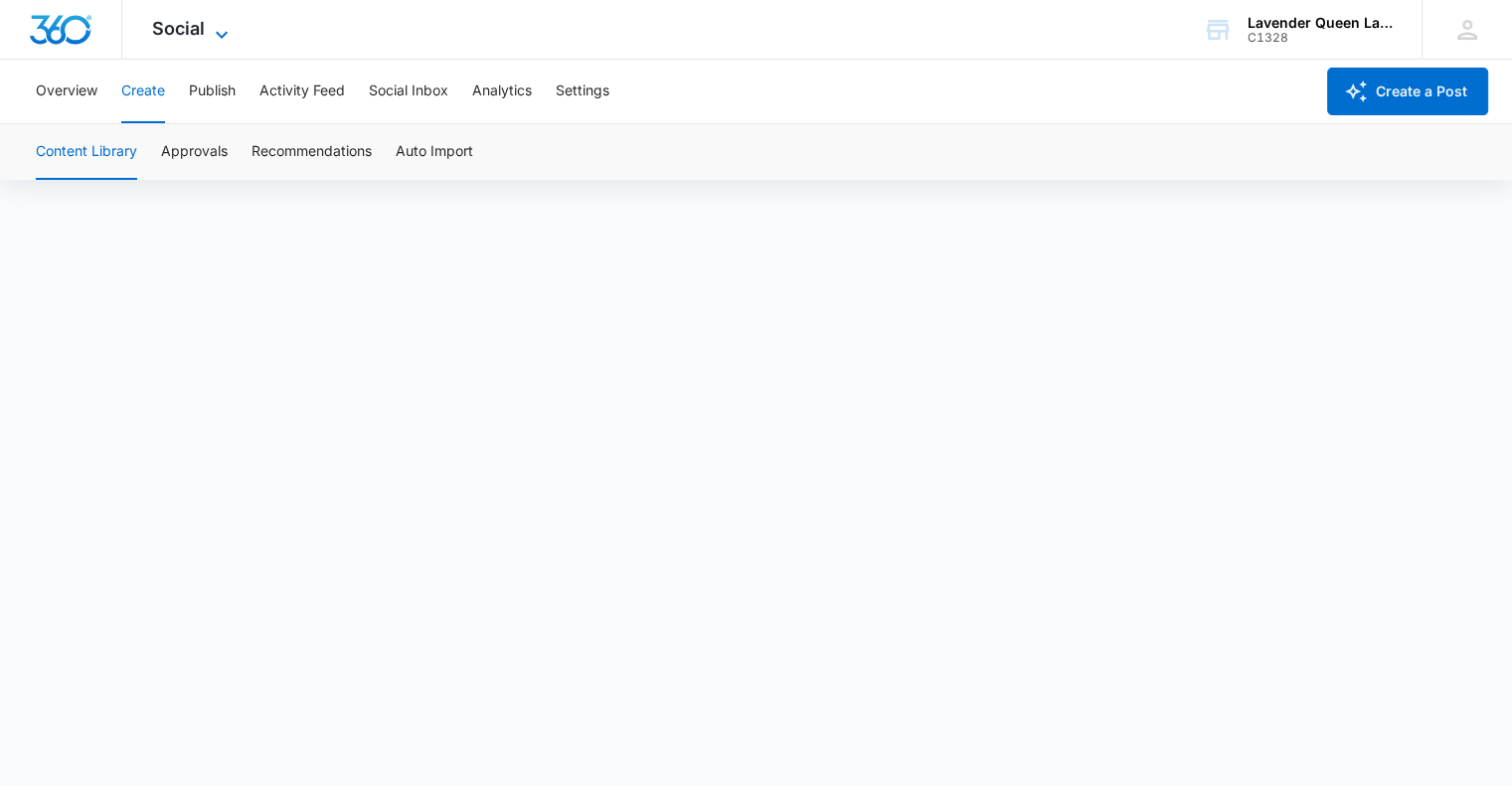 click 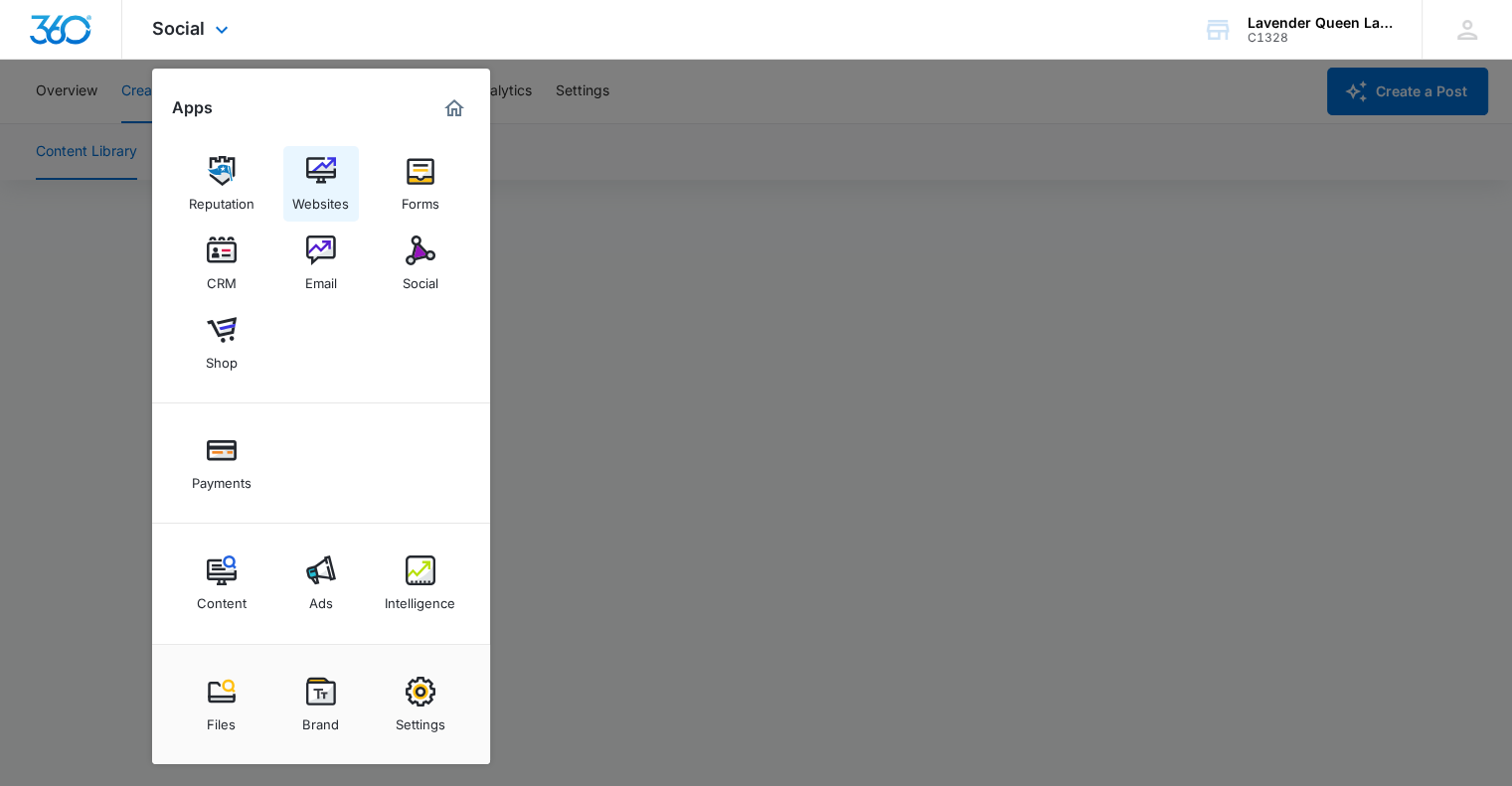 click at bounding box center (321, 171) 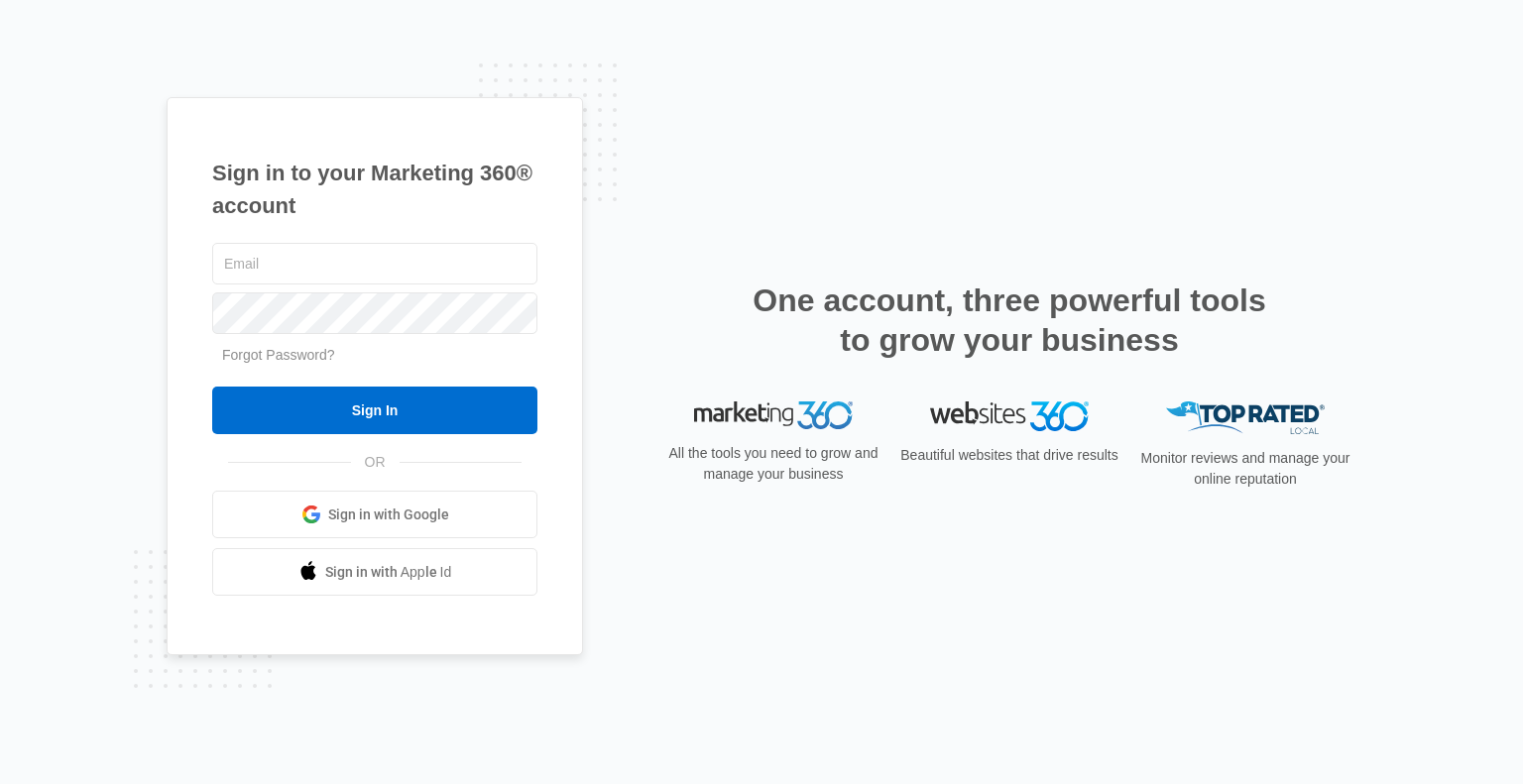 scroll, scrollTop: 0, scrollLeft: 0, axis: both 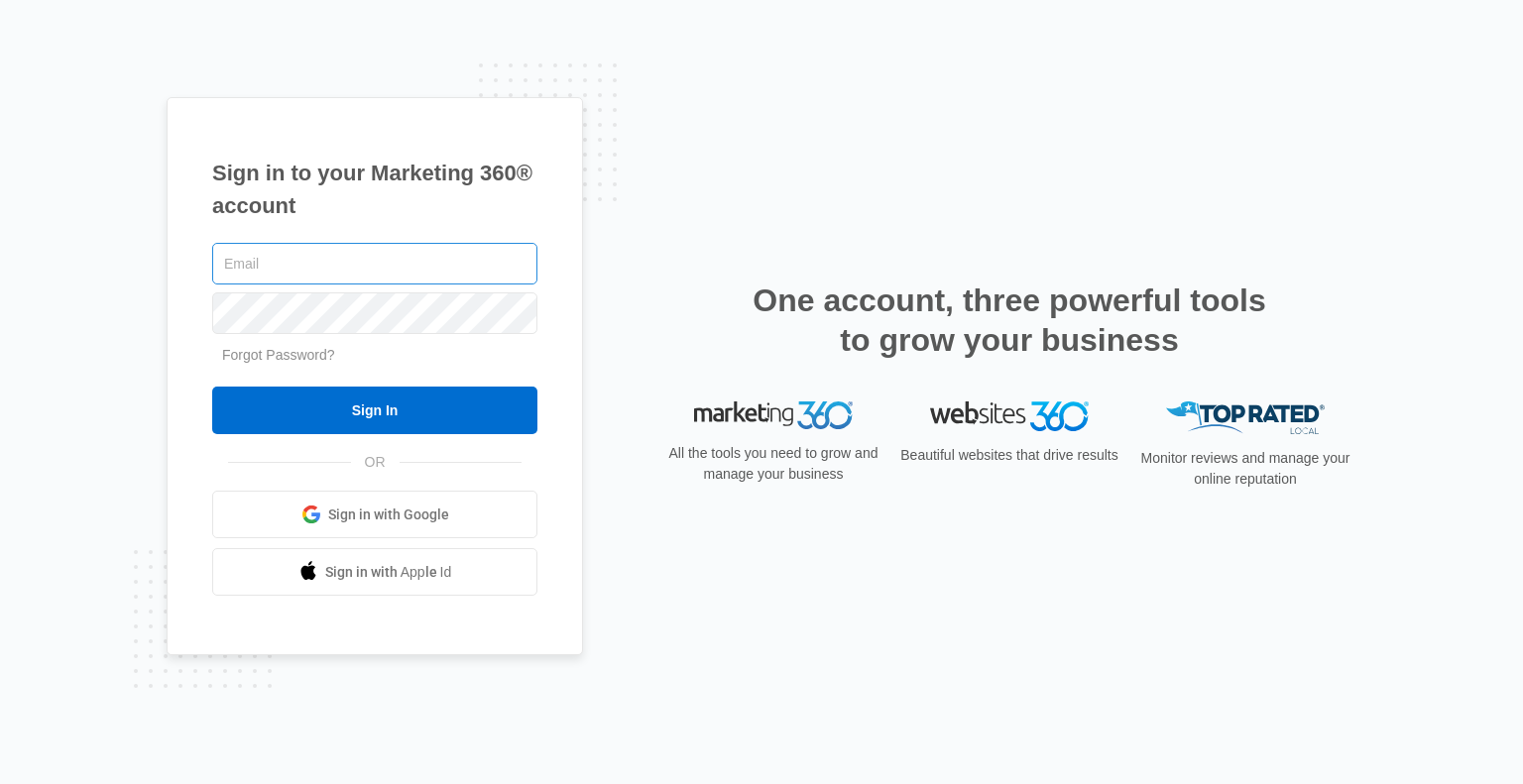 click at bounding box center [375, 264] 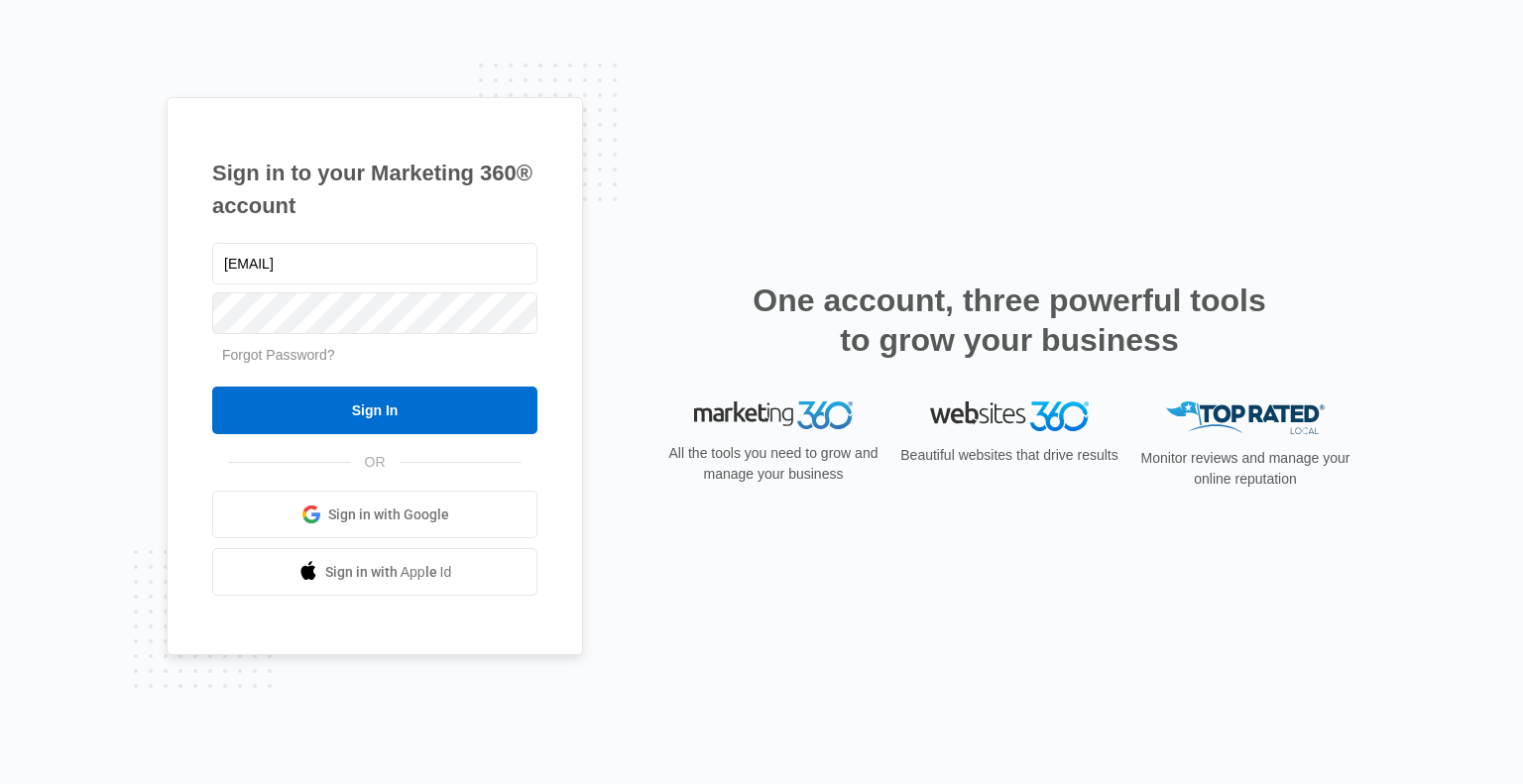 type on "[EMAIL]" 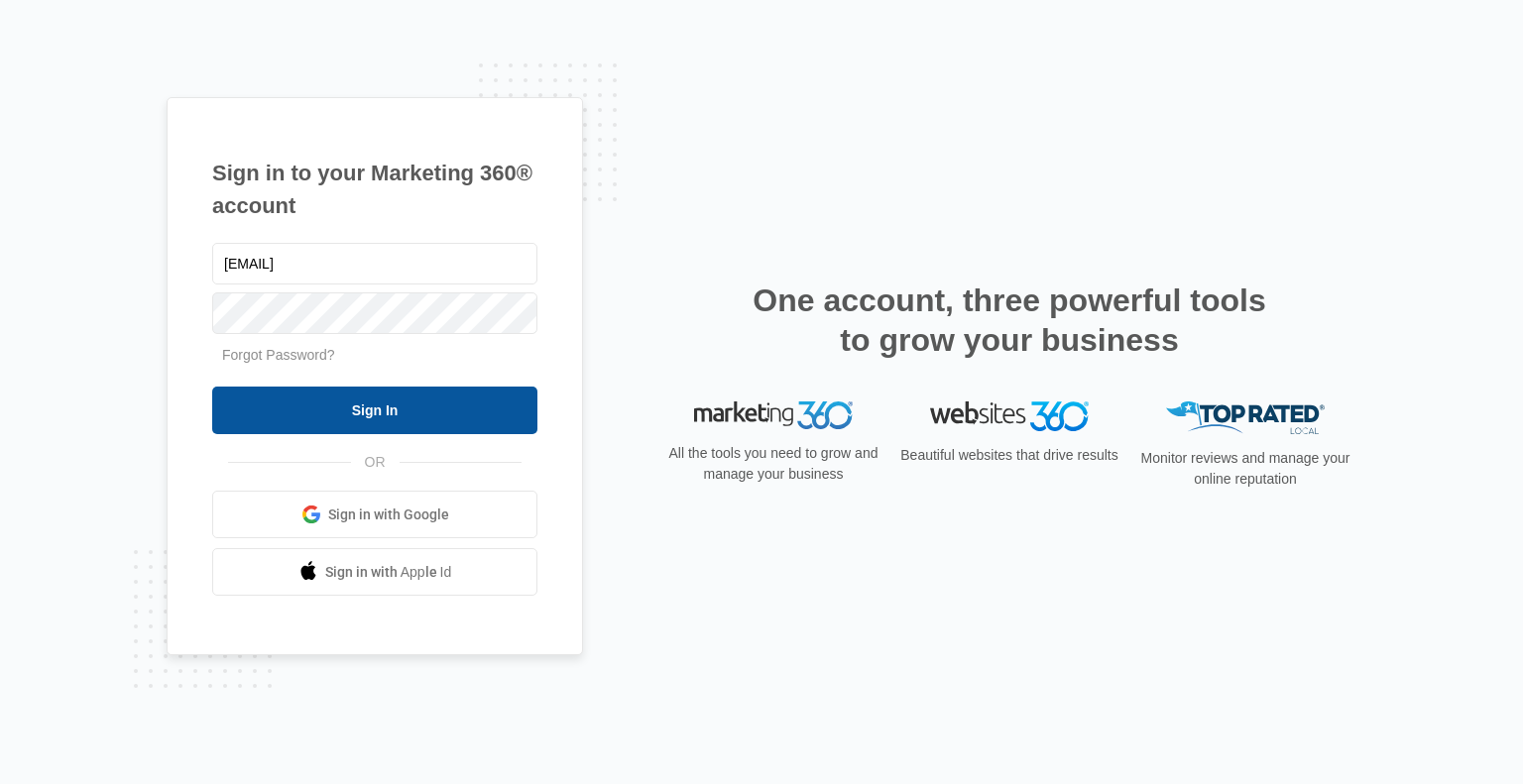 click on "Sign In" at bounding box center (375, 410) 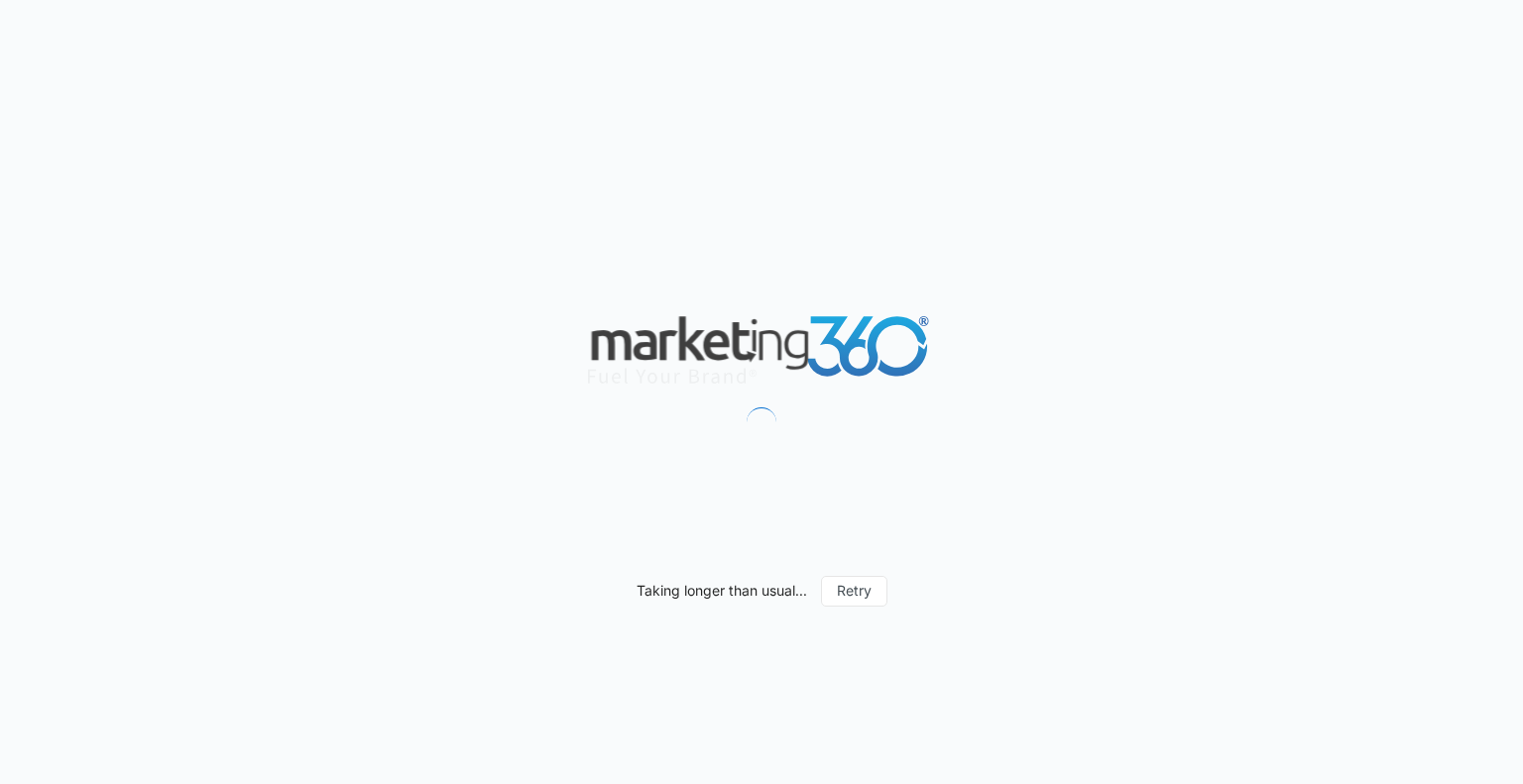 scroll, scrollTop: 0, scrollLeft: 0, axis: both 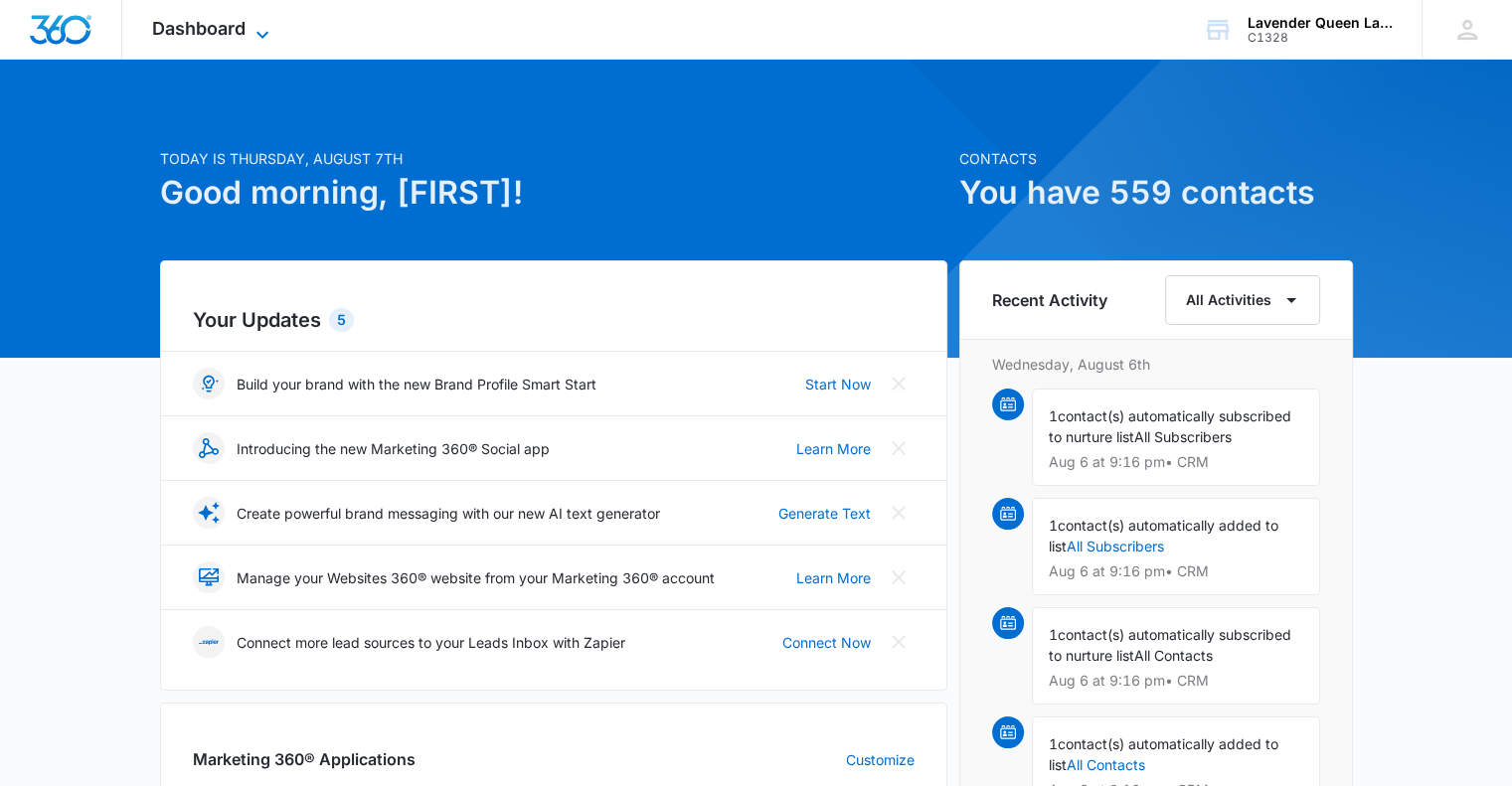 click 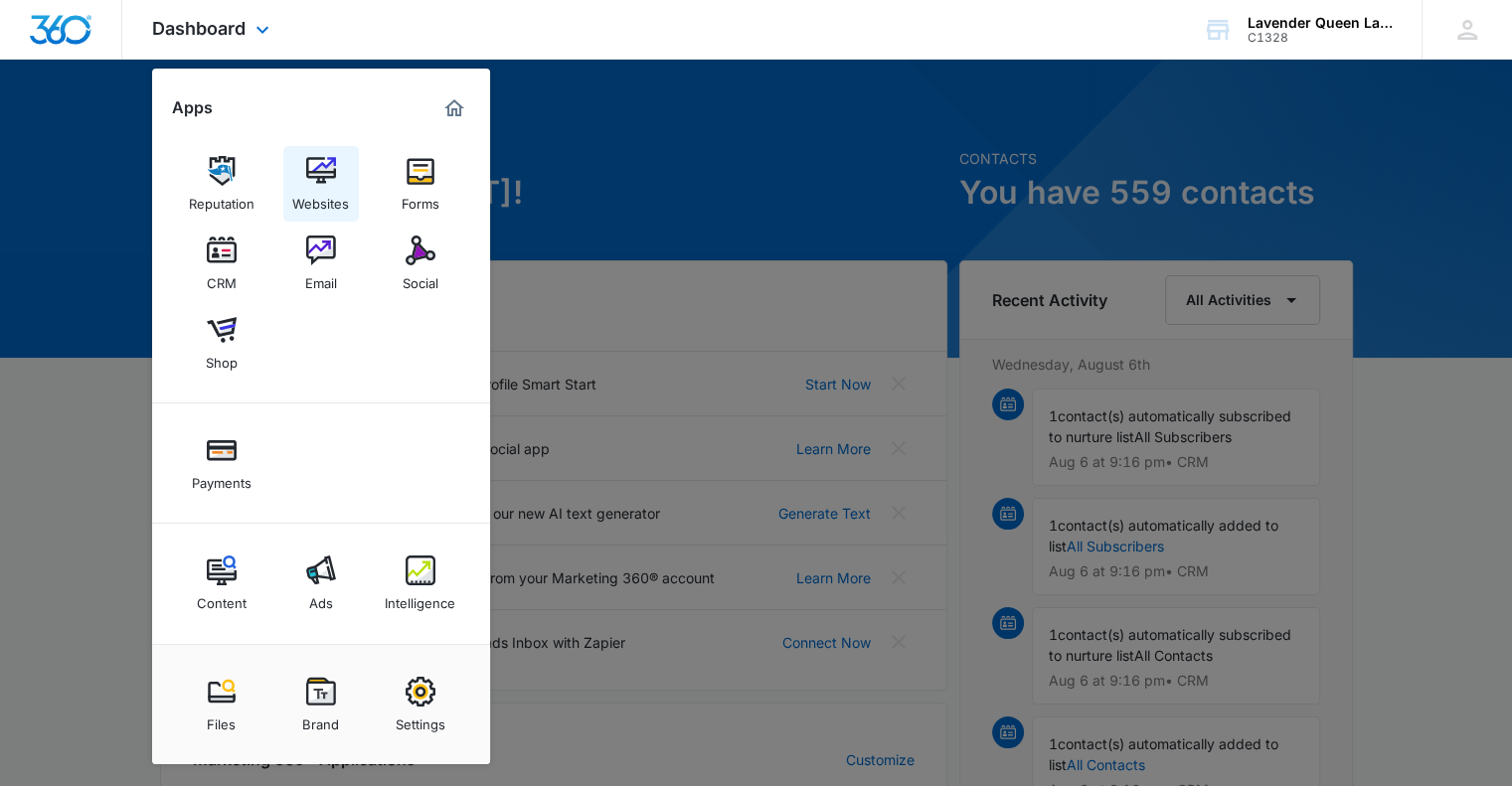 click on "Websites" at bounding box center [320, 199] 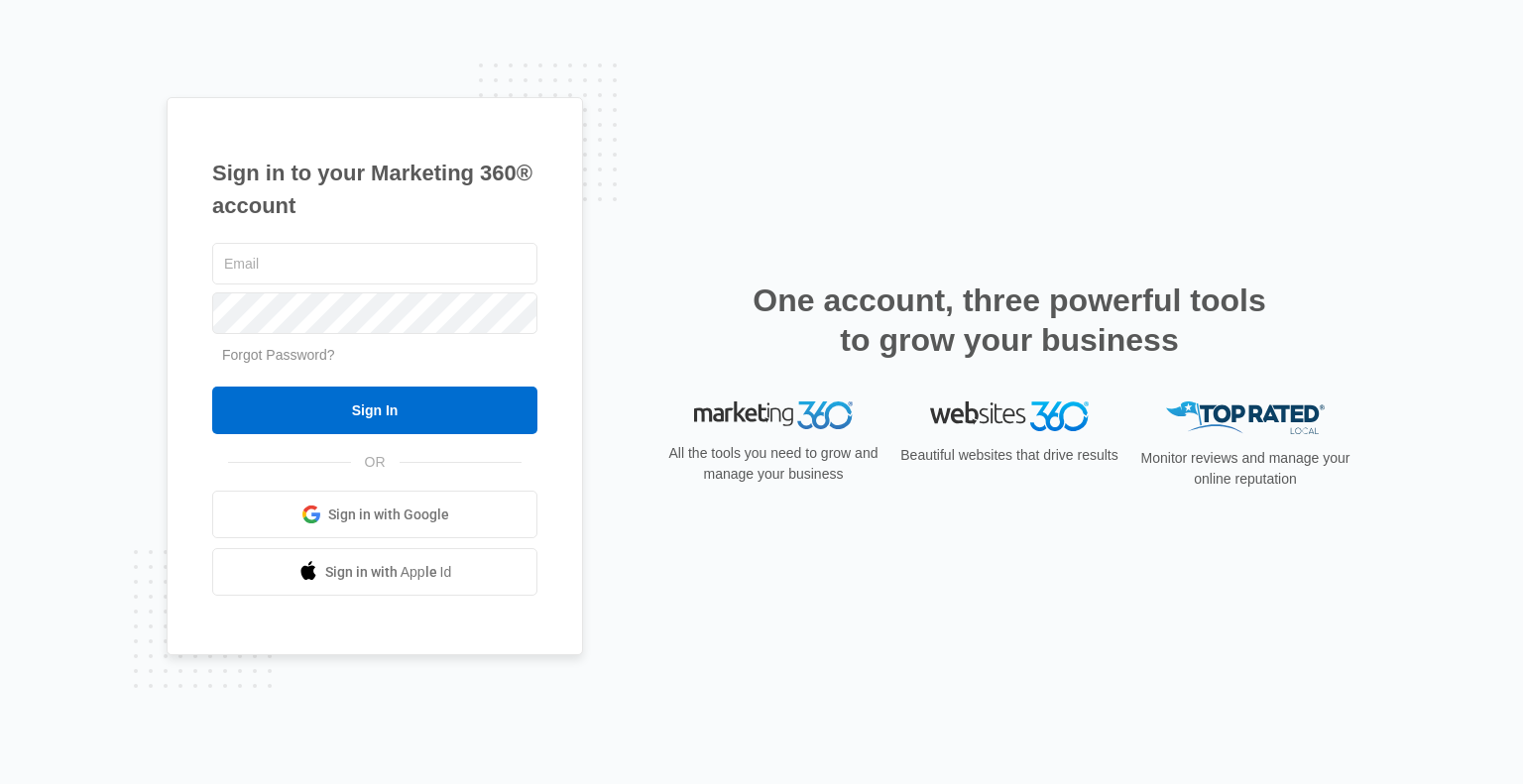 scroll, scrollTop: 0, scrollLeft: 0, axis: both 